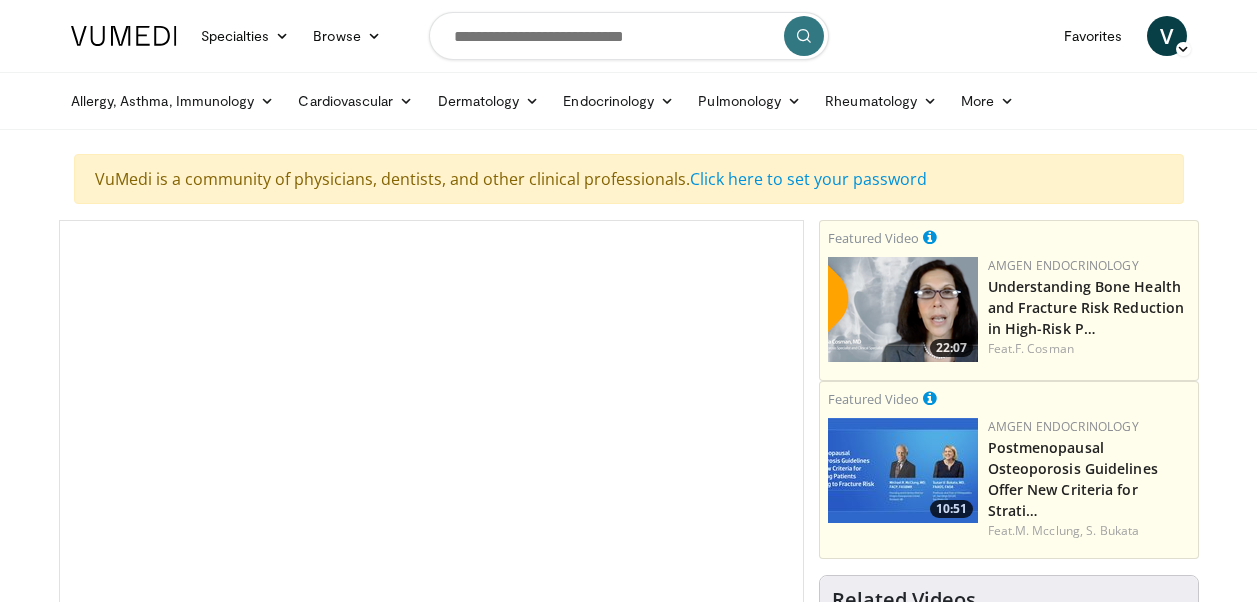 scroll, scrollTop: 0, scrollLeft: 0, axis: both 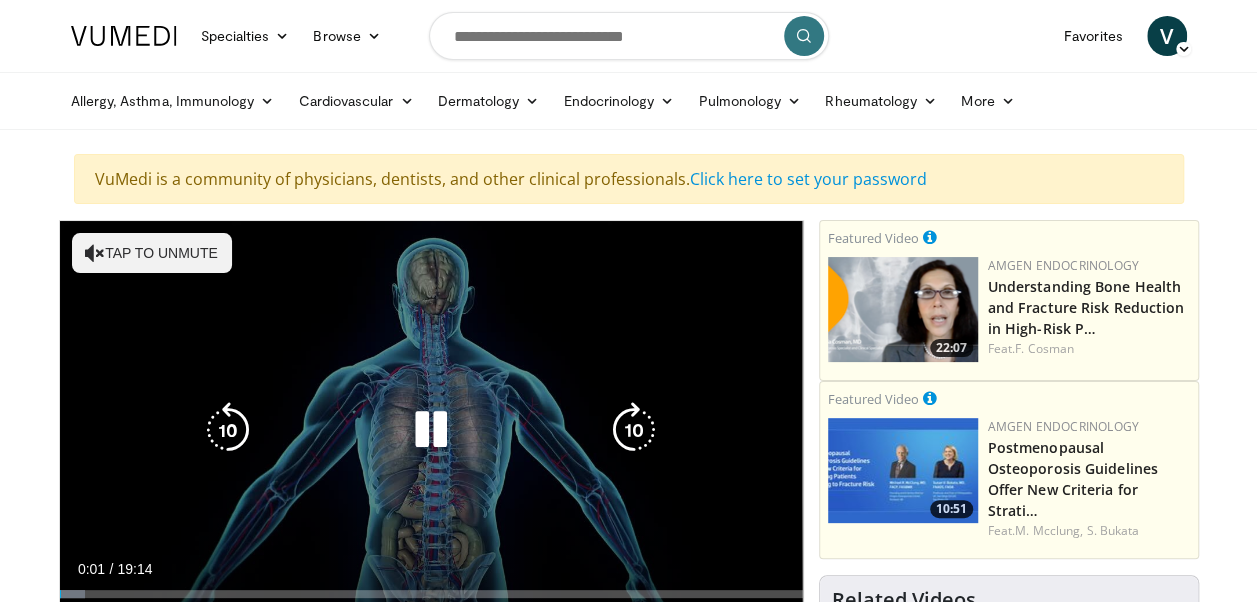 click on "Tap to unmute" at bounding box center (152, 253) 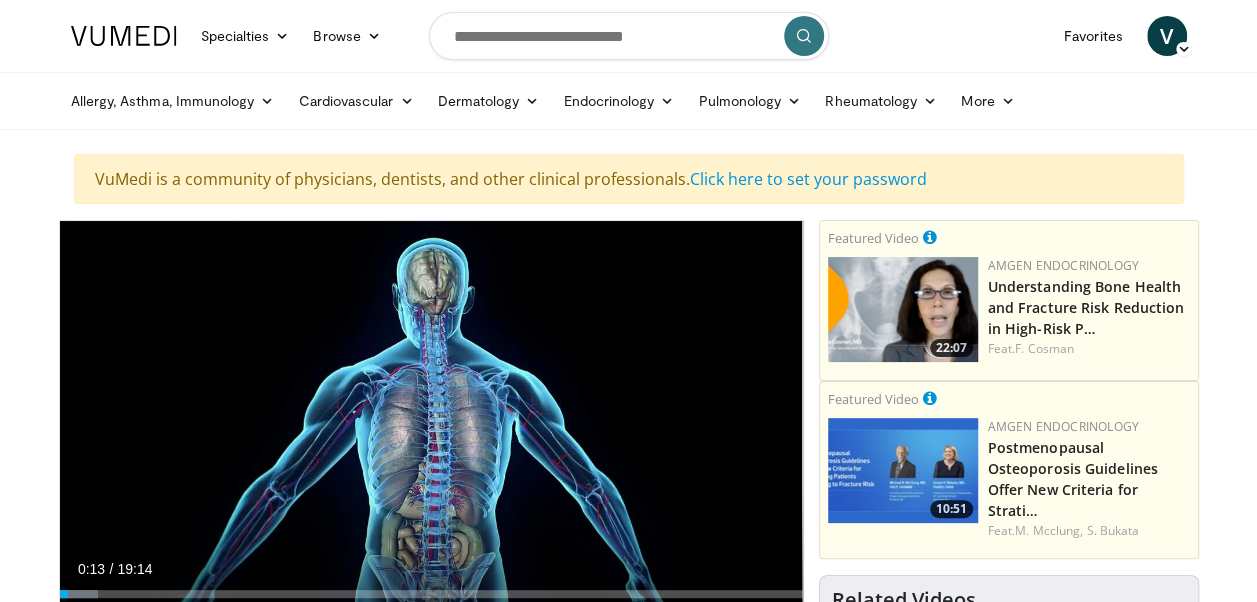 click on "Current Time  0:13 / Duration  19:14" at bounding box center (431, 569) 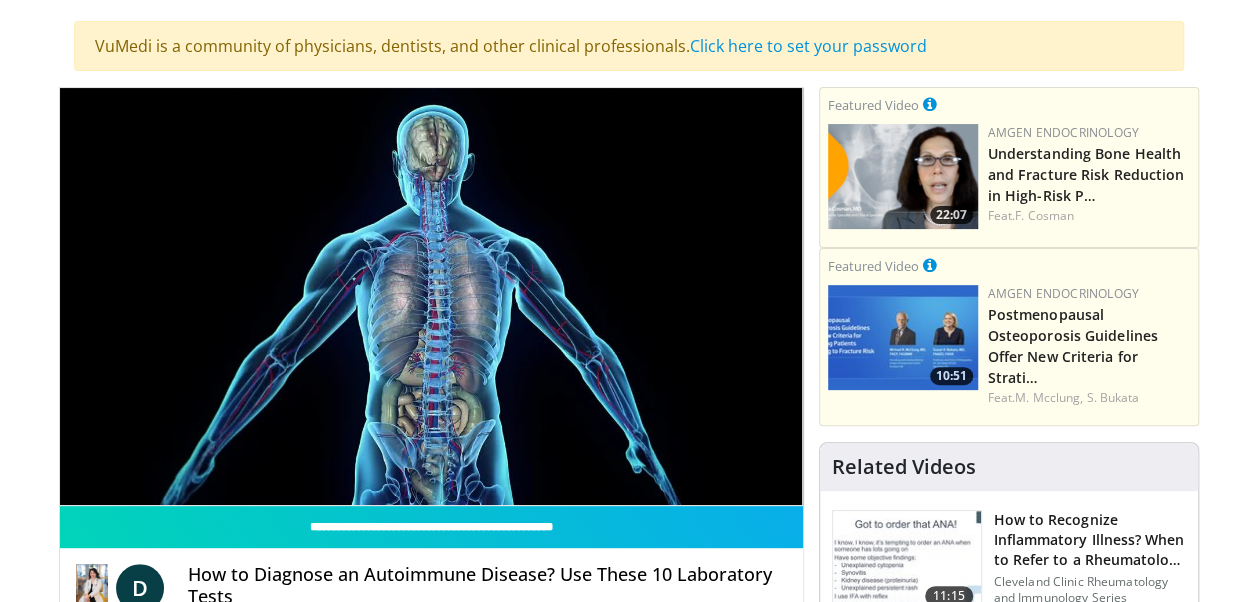 scroll, scrollTop: 200, scrollLeft: 0, axis: vertical 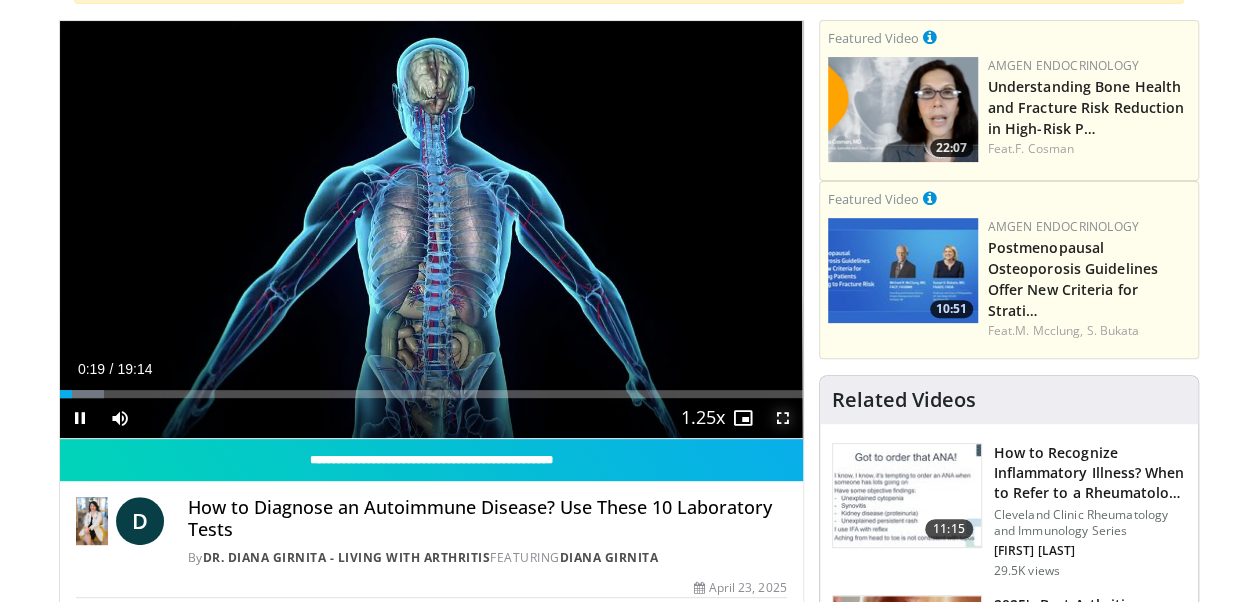 click at bounding box center (783, 418) 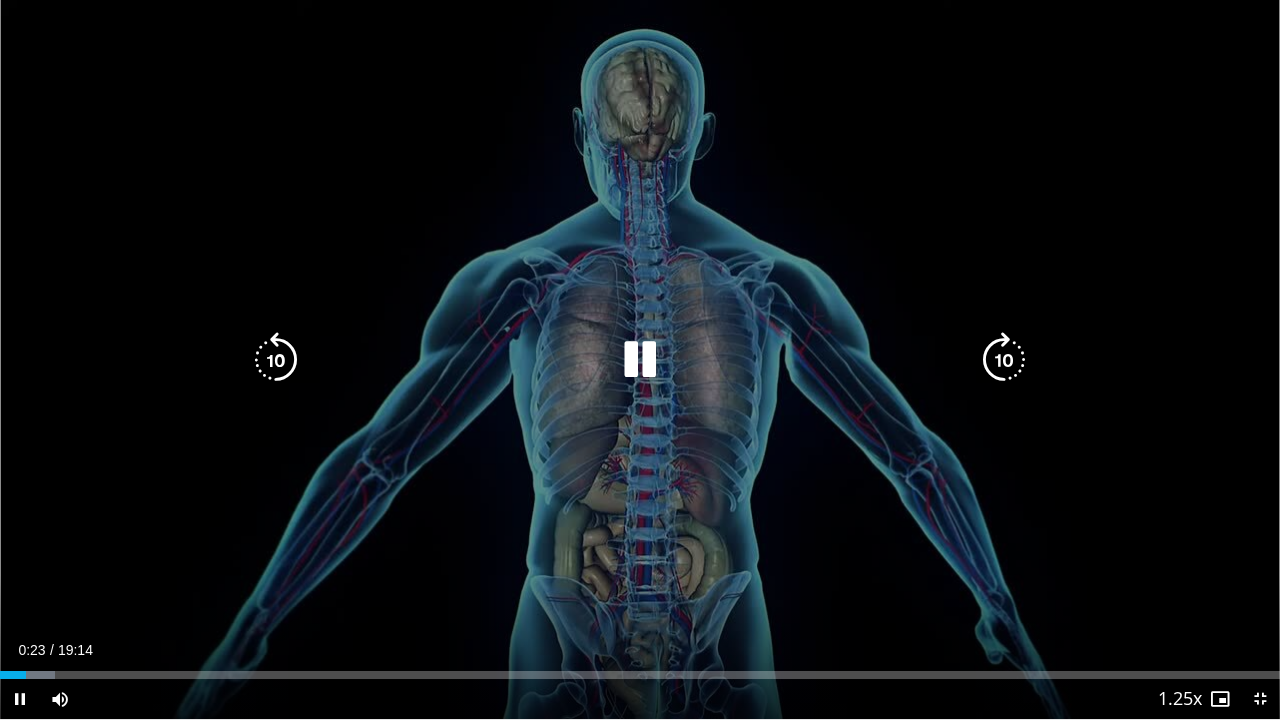 click at bounding box center (1004, 360) 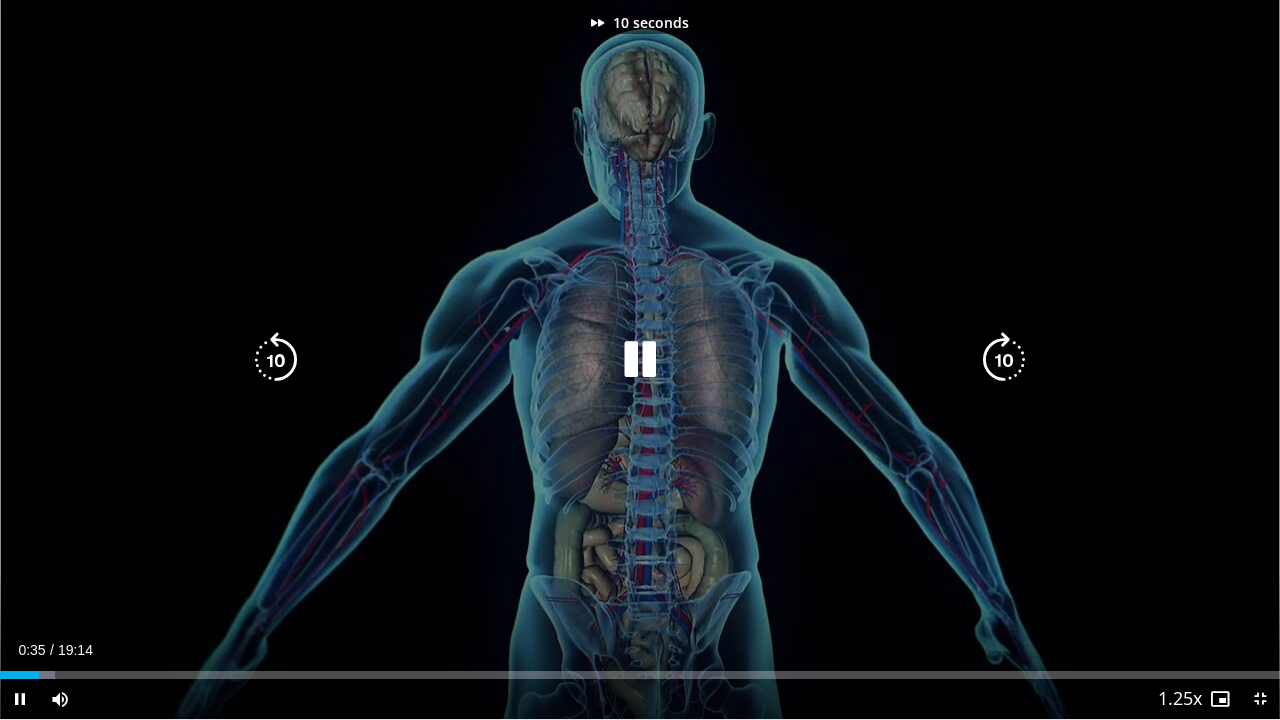 click at bounding box center [1004, 360] 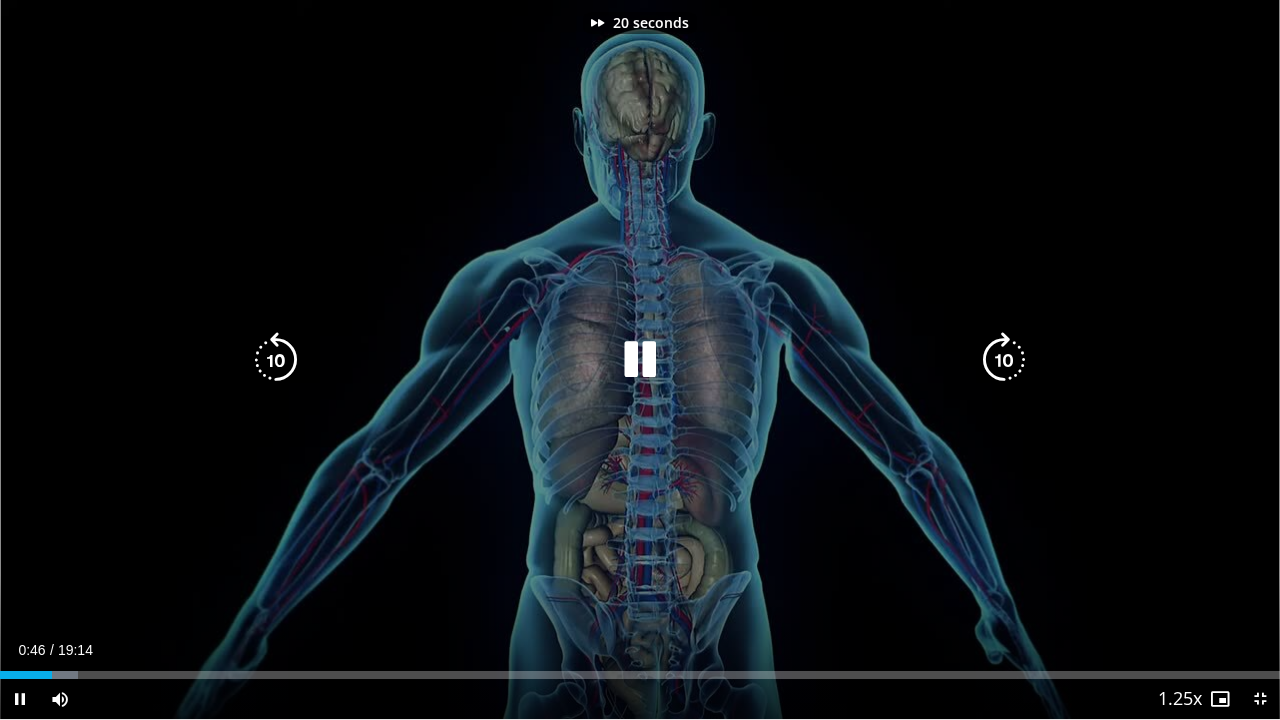 click at bounding box center (1004, 360) 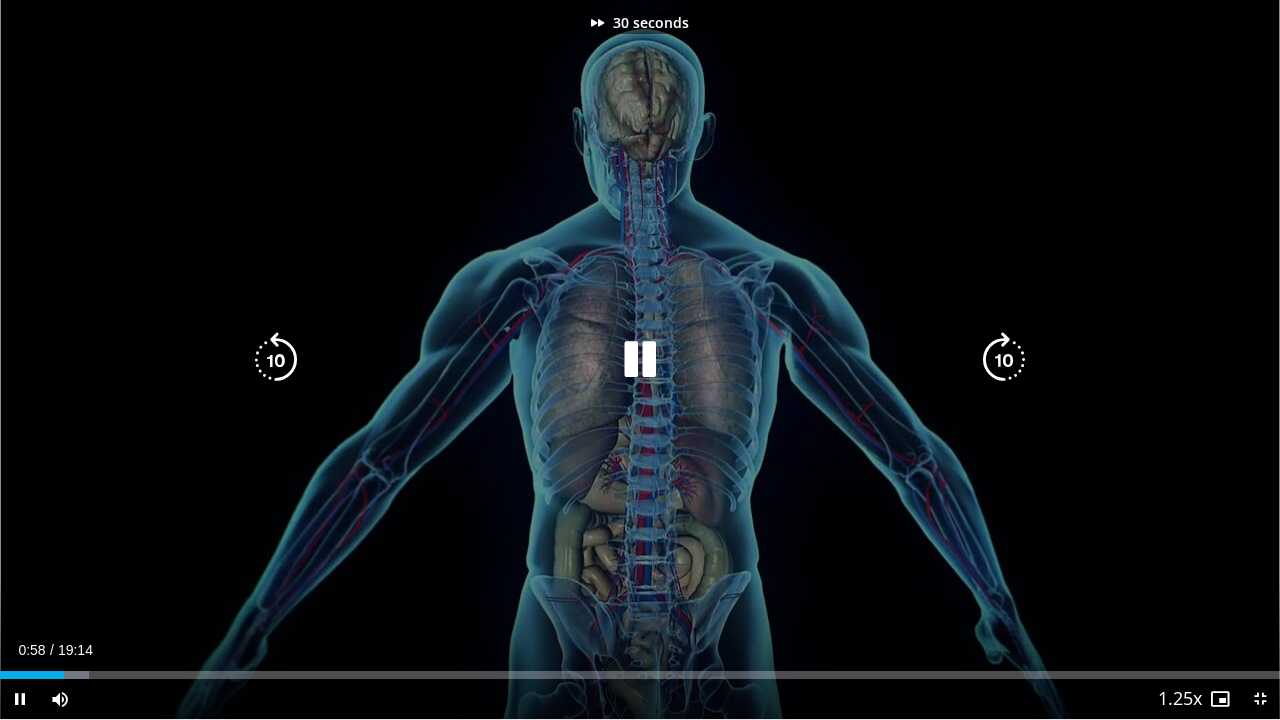 click at bounding box center [1004, 360] 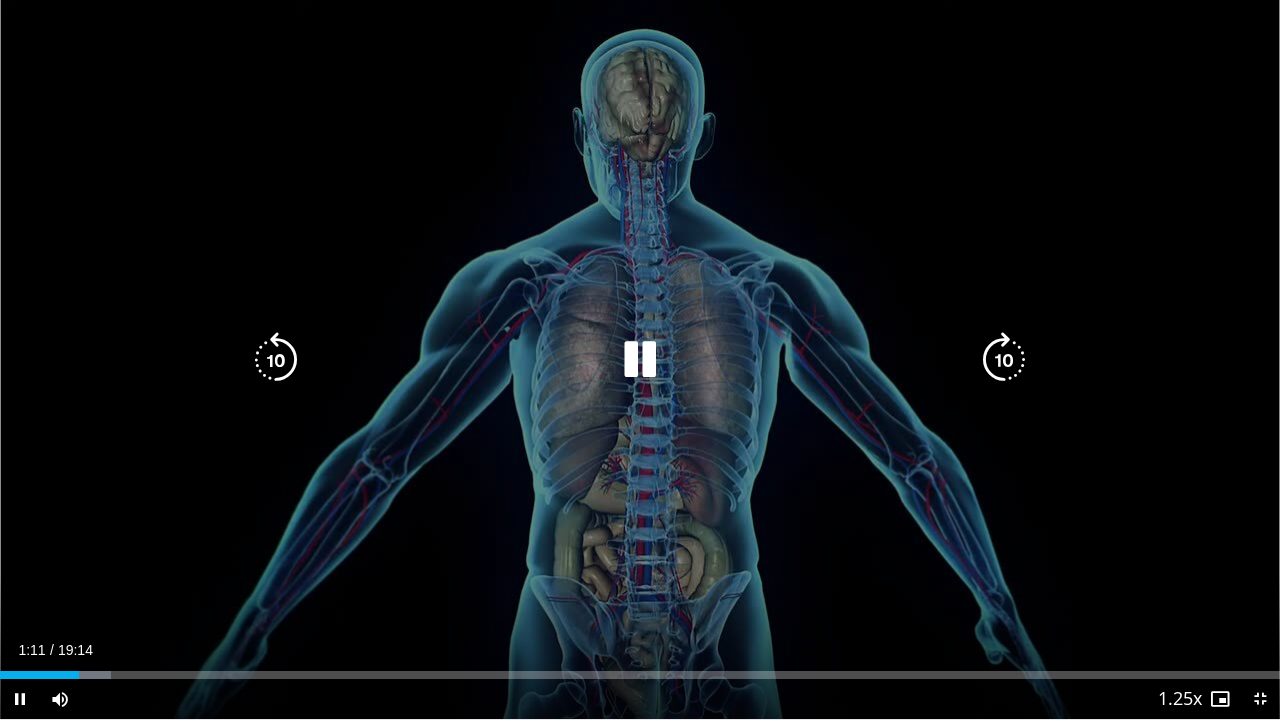click at bounding box center [1004, 360] 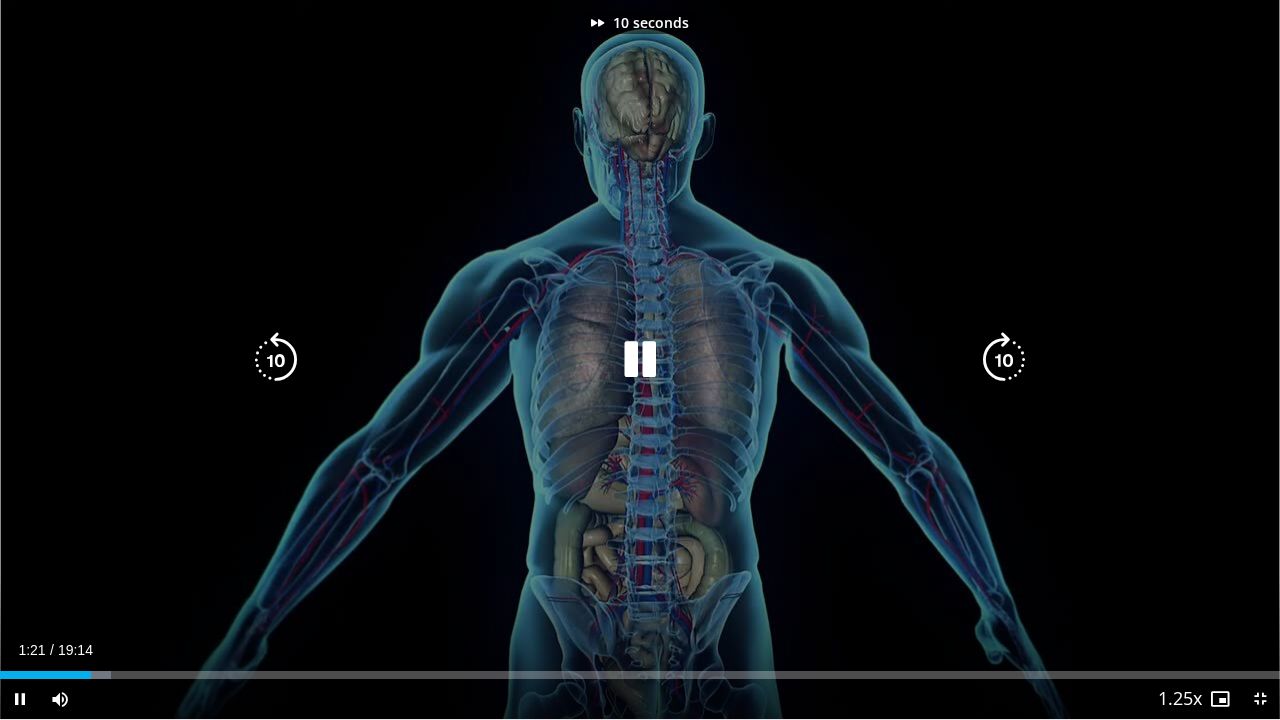 click at bounding box center (1004, 360) 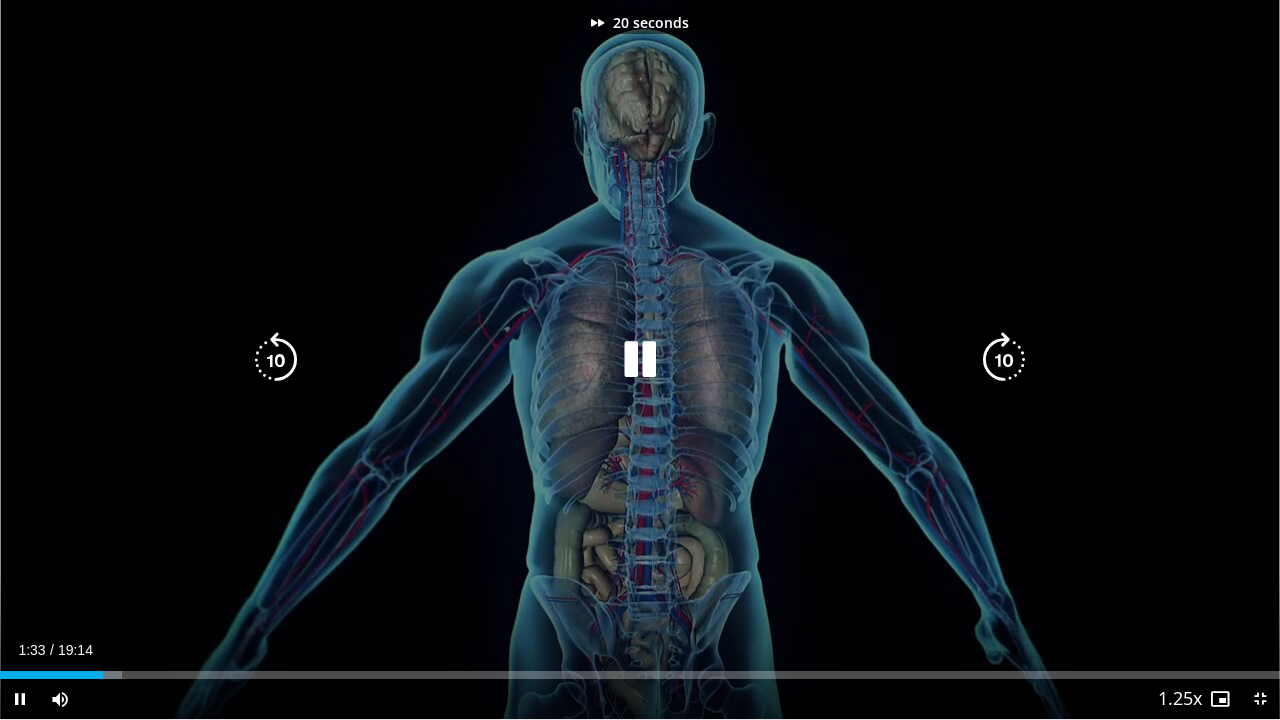 click at bounding box center [1004, 360] 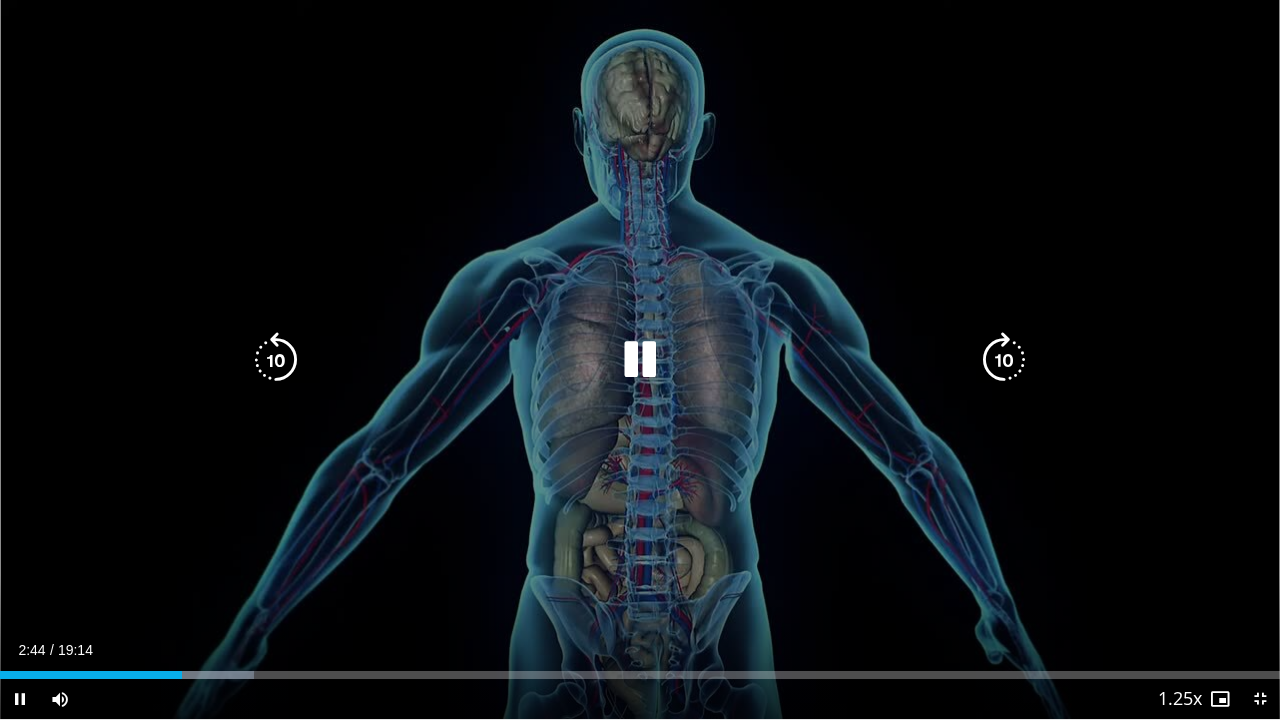 click at bounding box center [1004, 360] 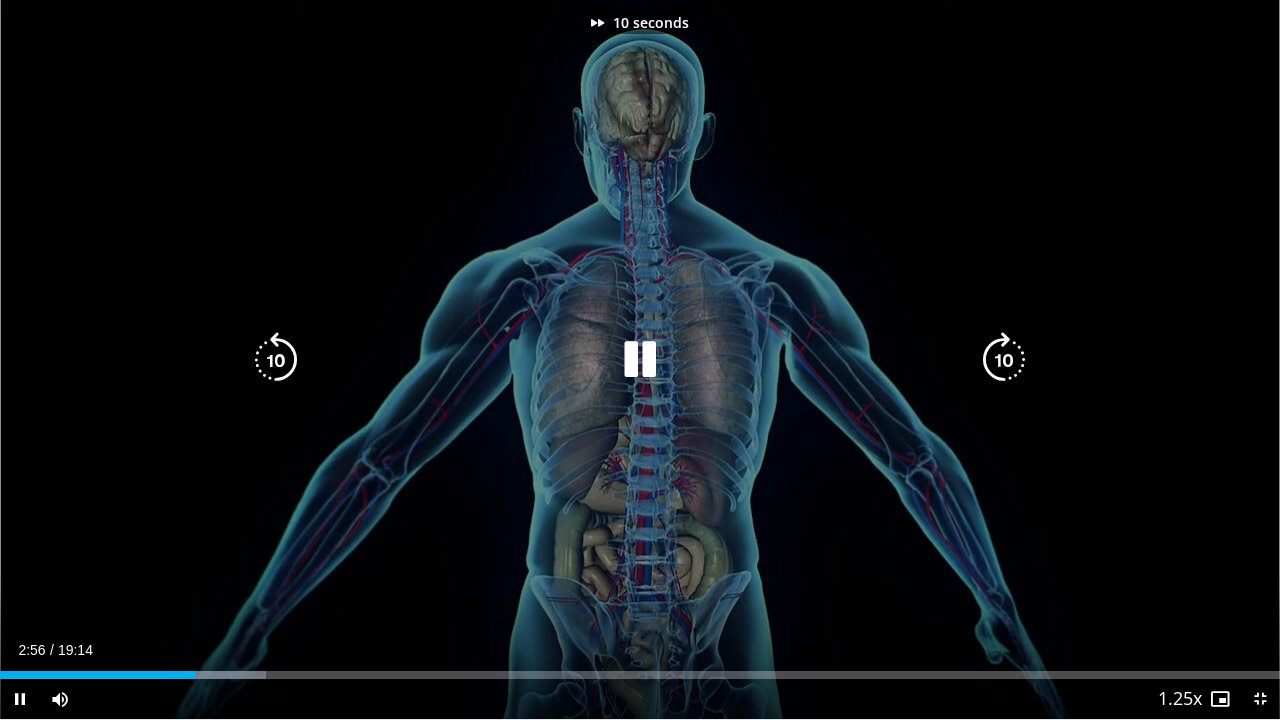 click at bounding box center (1004, 360) 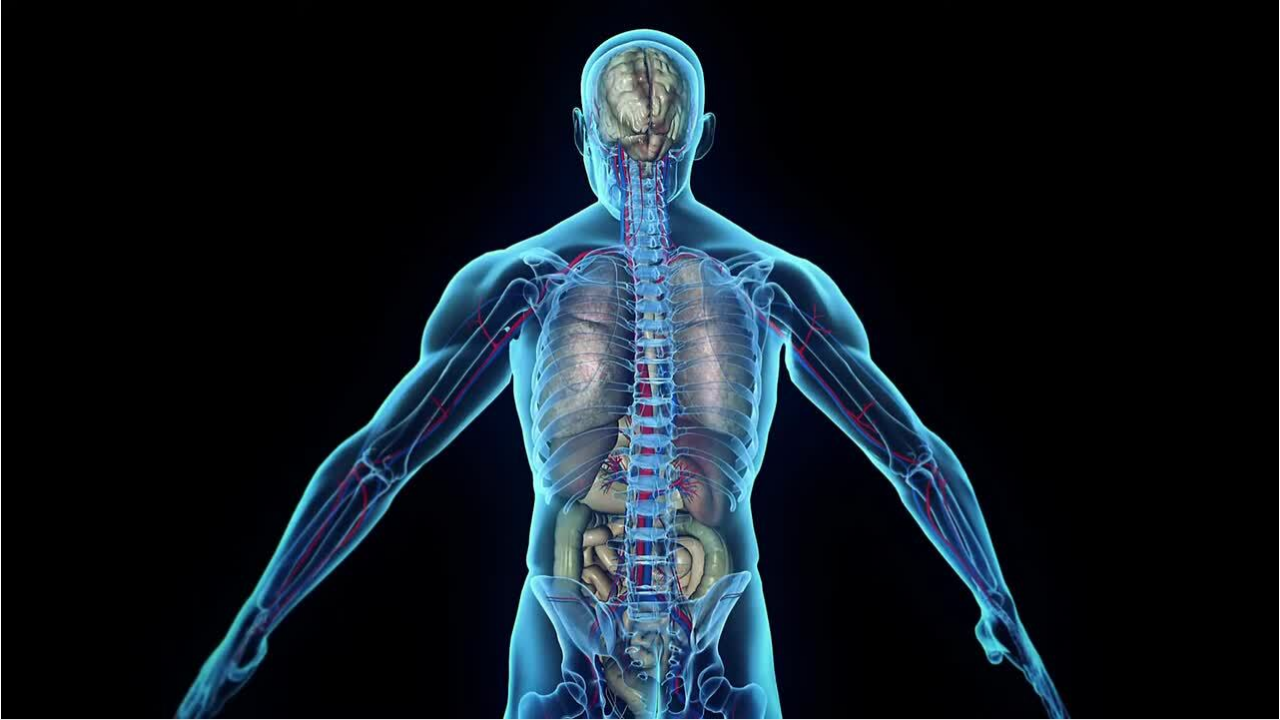 click on "20 seconds
Tap to unmute" at bounding box center (640, 359) 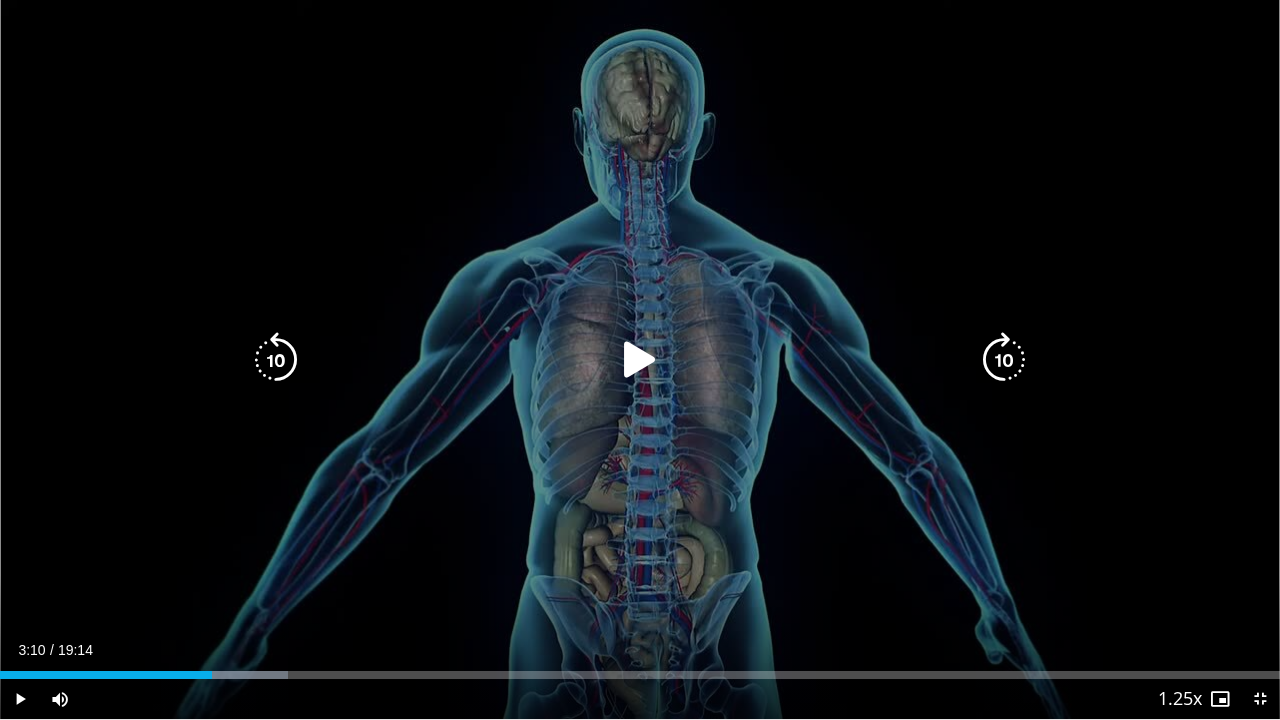 click at bounding box center (1004, 360) 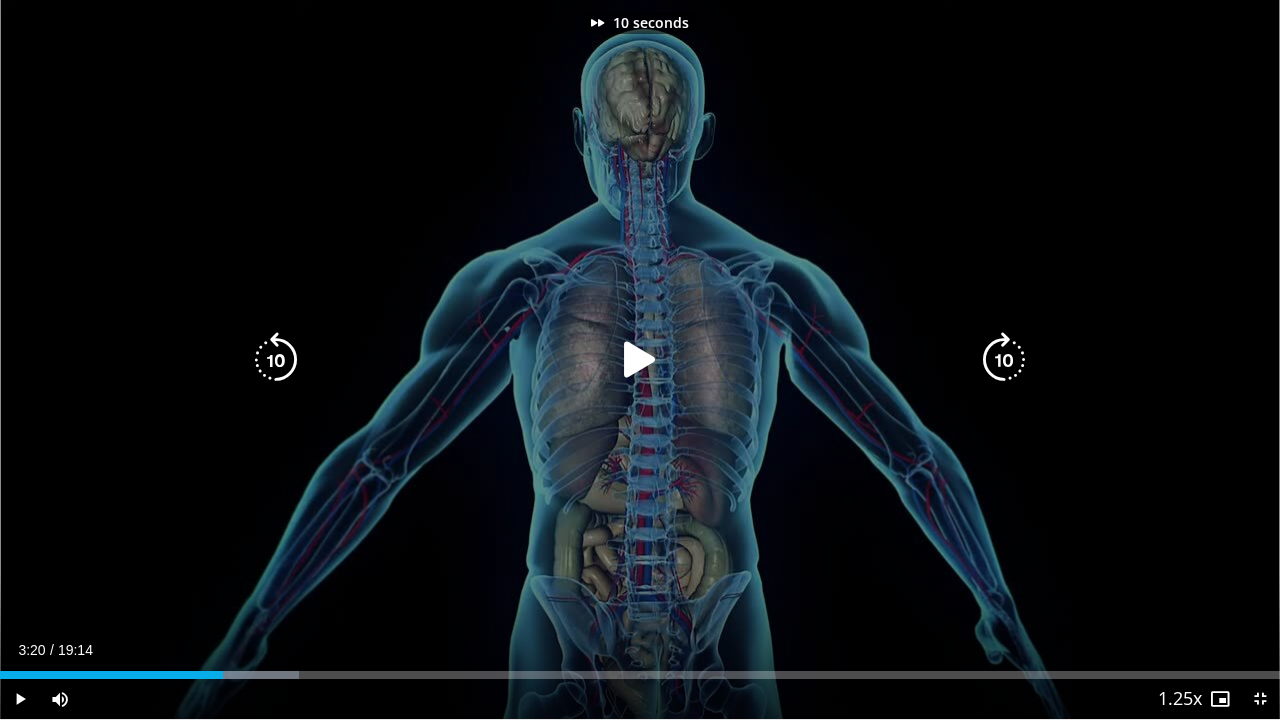 click at bounding box center (1004, 360) 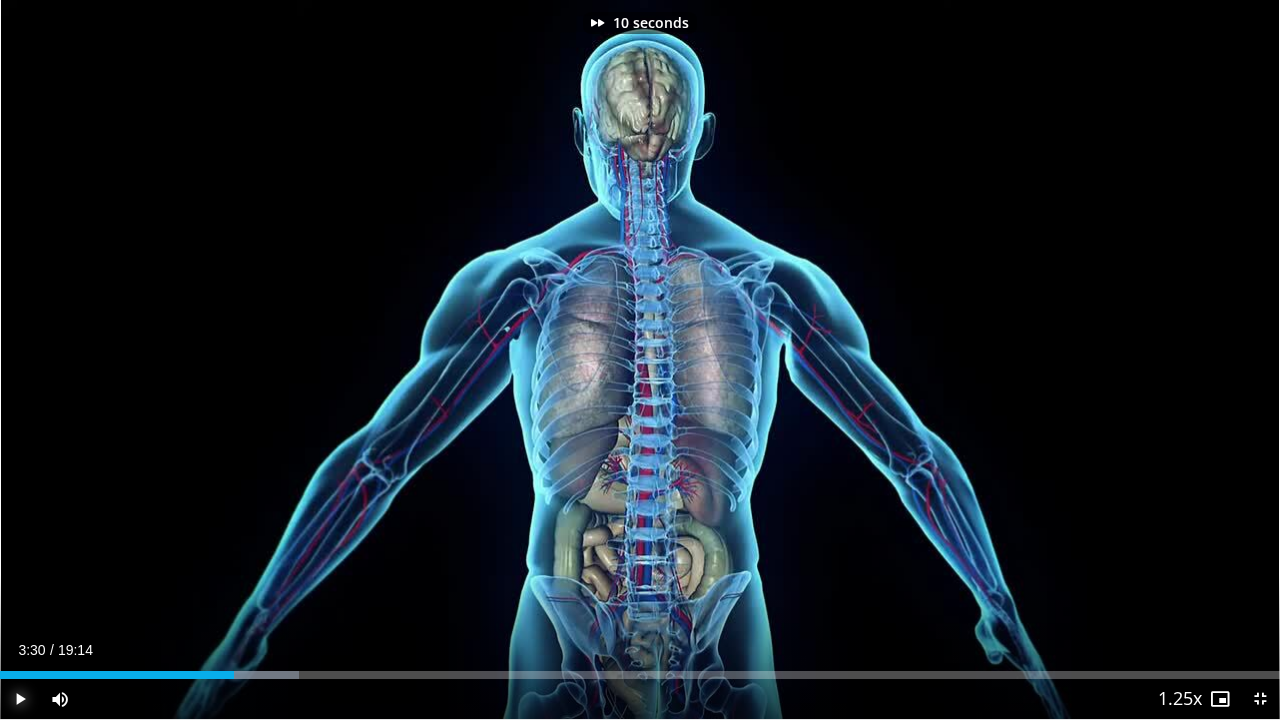 click at bounding box center [20, 699] 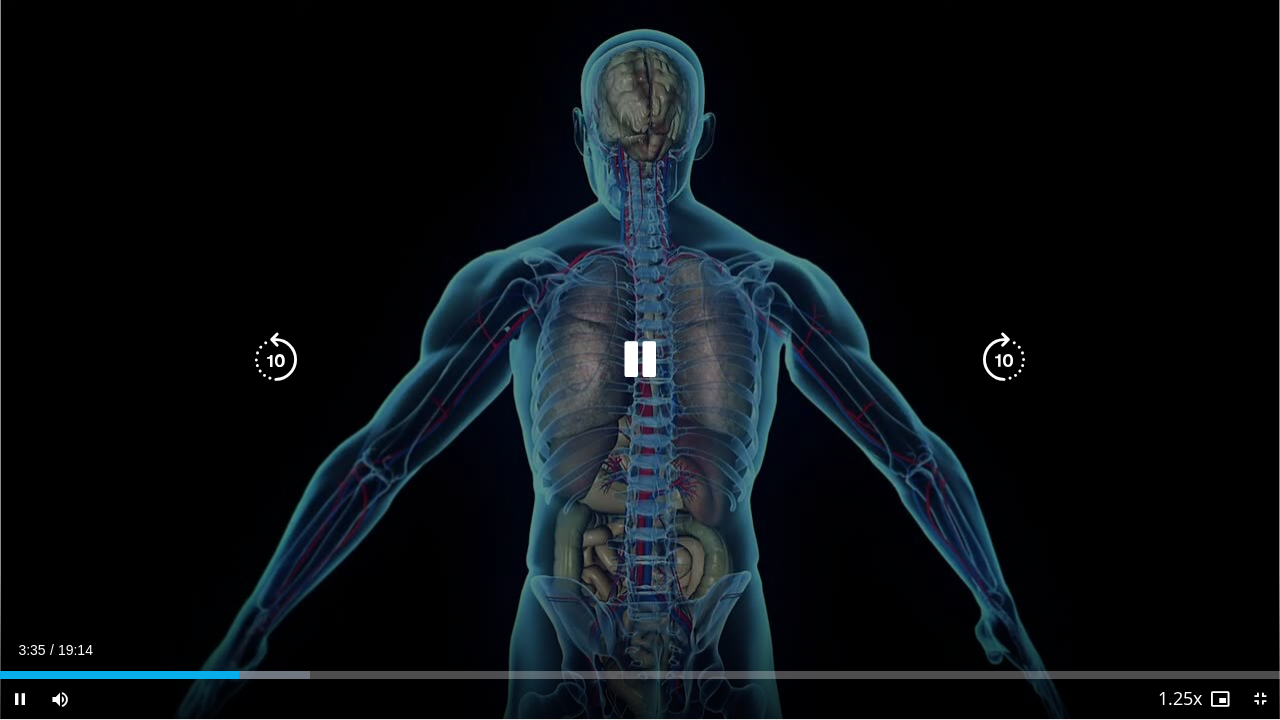 click at bounding box center [1004, 360] 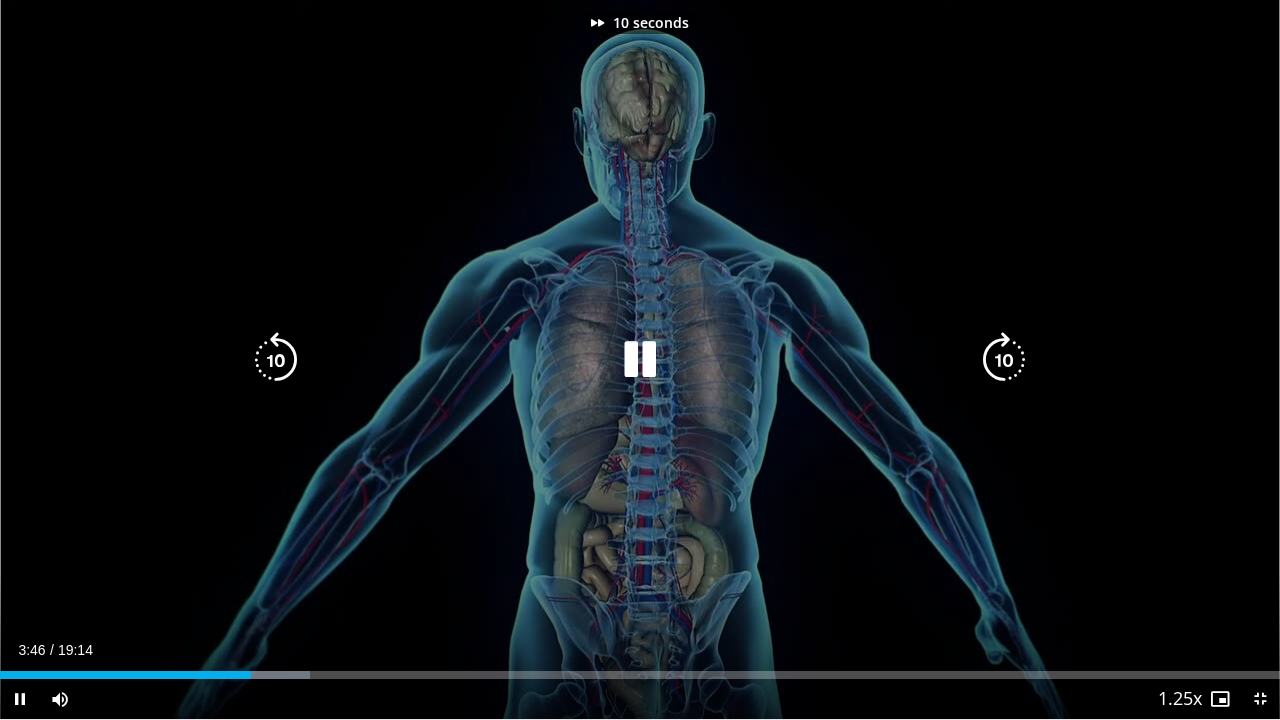 click at bounding box center [1004, 360] 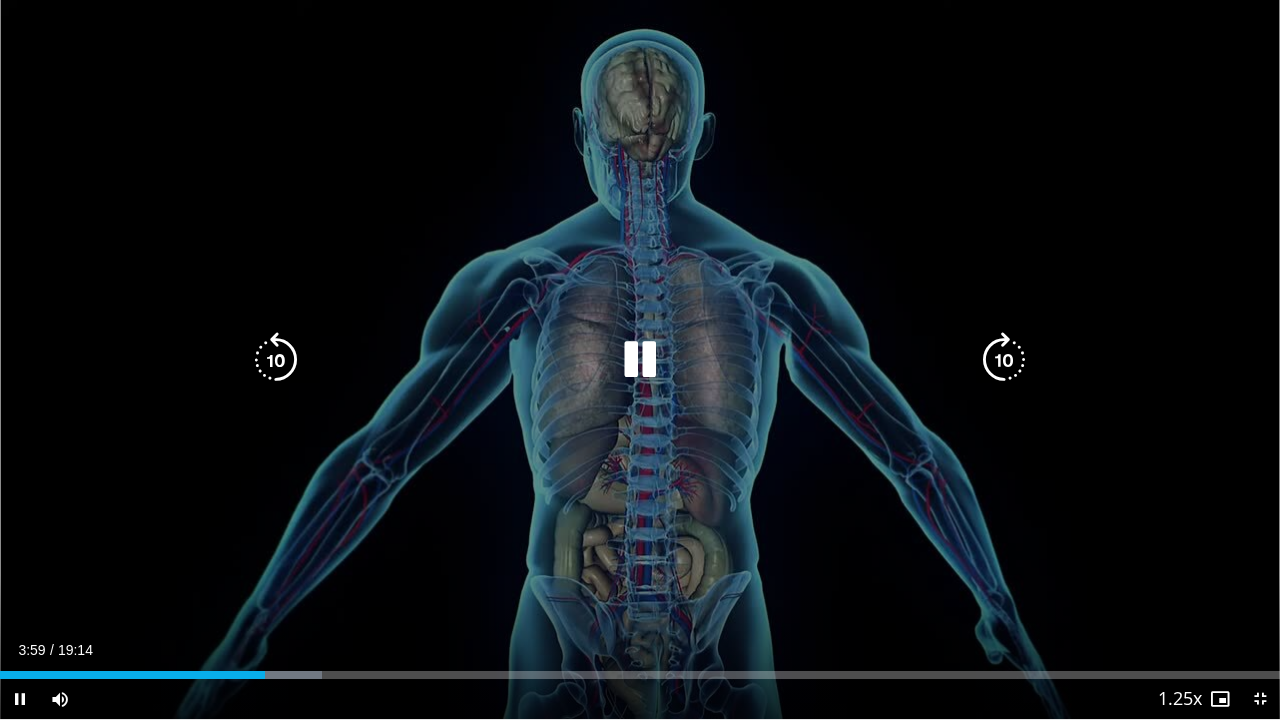 click at bounding box center [276, 360] 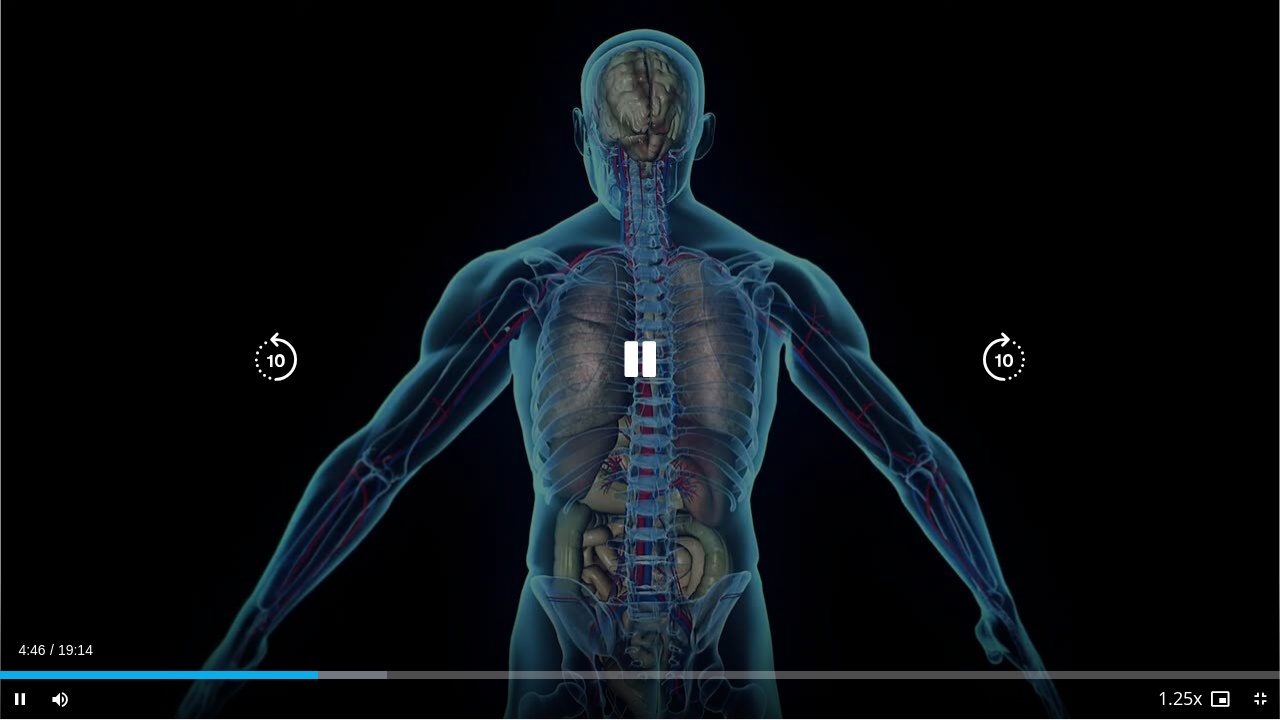 click at bounding box center [1004, 360] 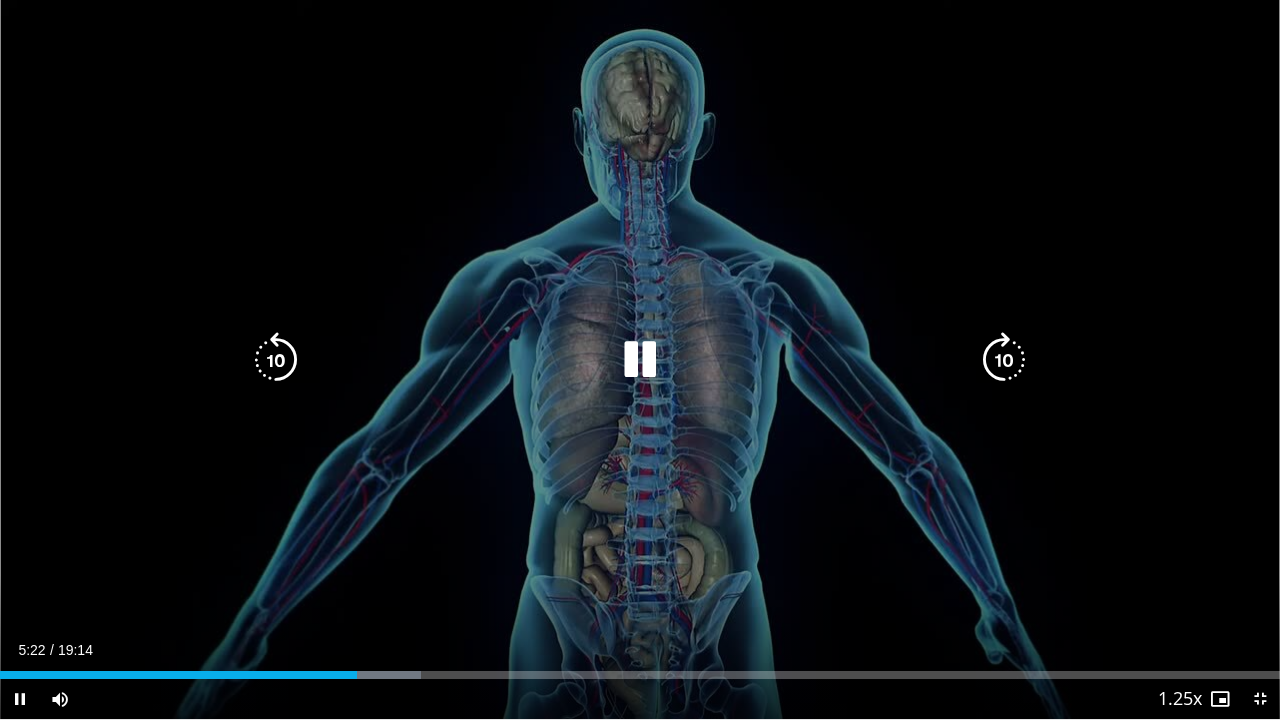click at bounding box center [1004, 360] 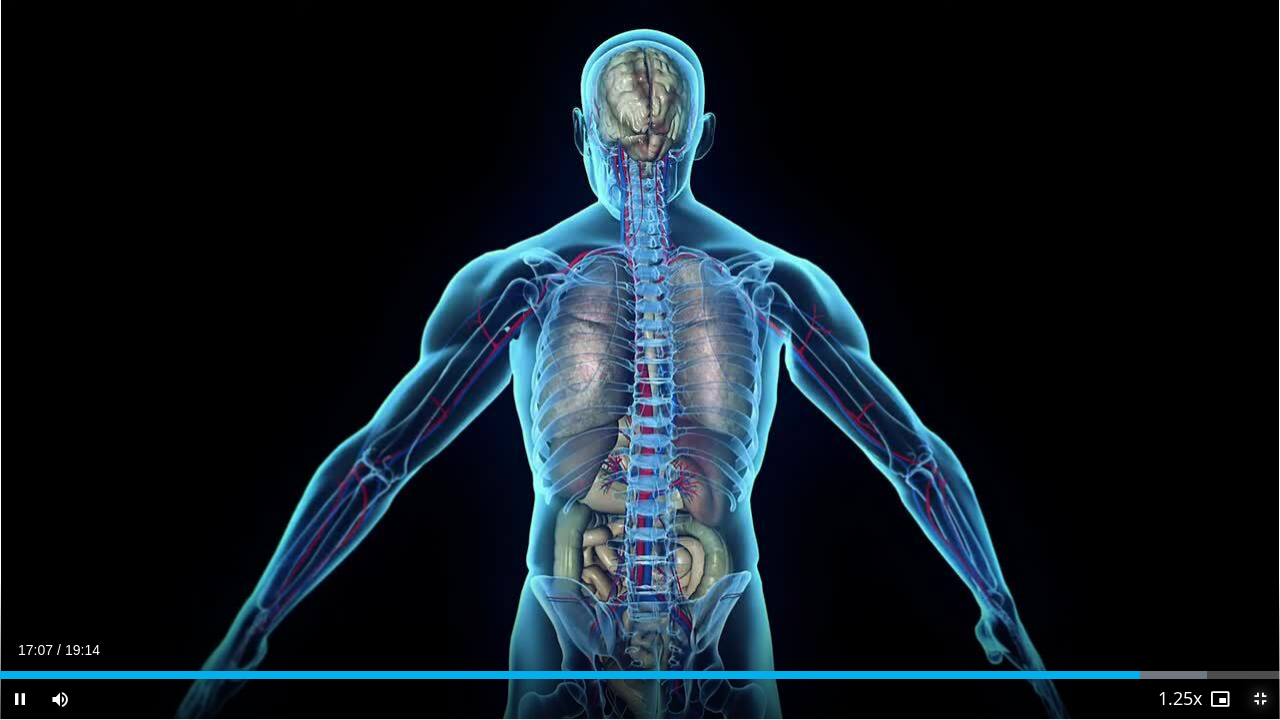 click at bounding box center (1260, 699) 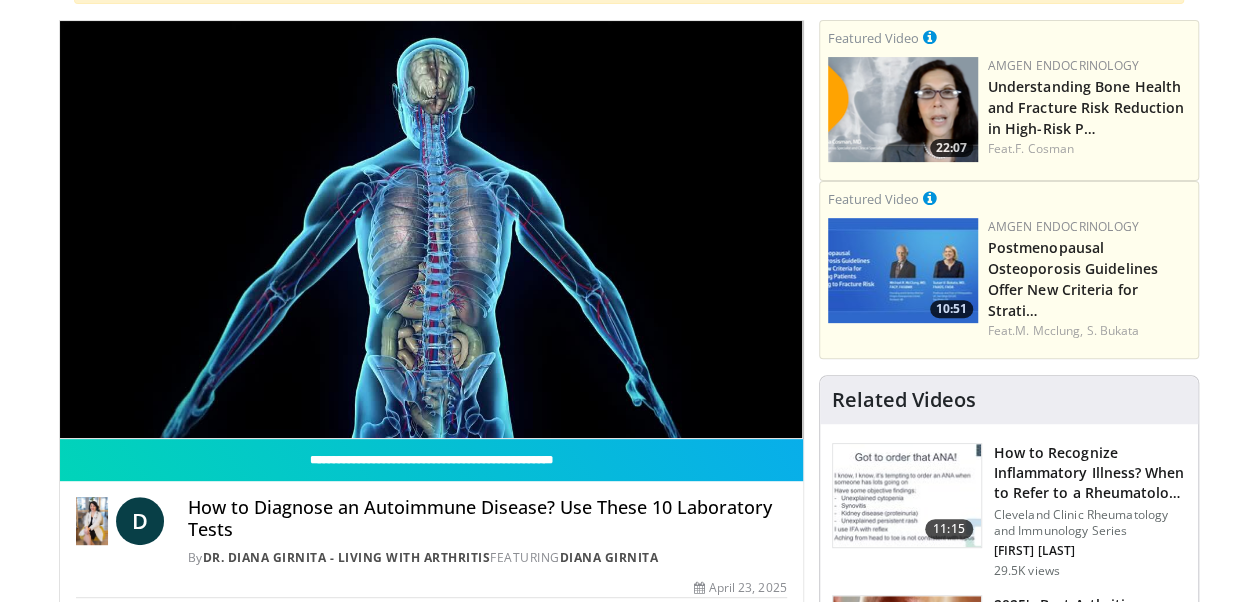 click on "10 seconds
Tap to unmute" at bounding box center [431, 229] 